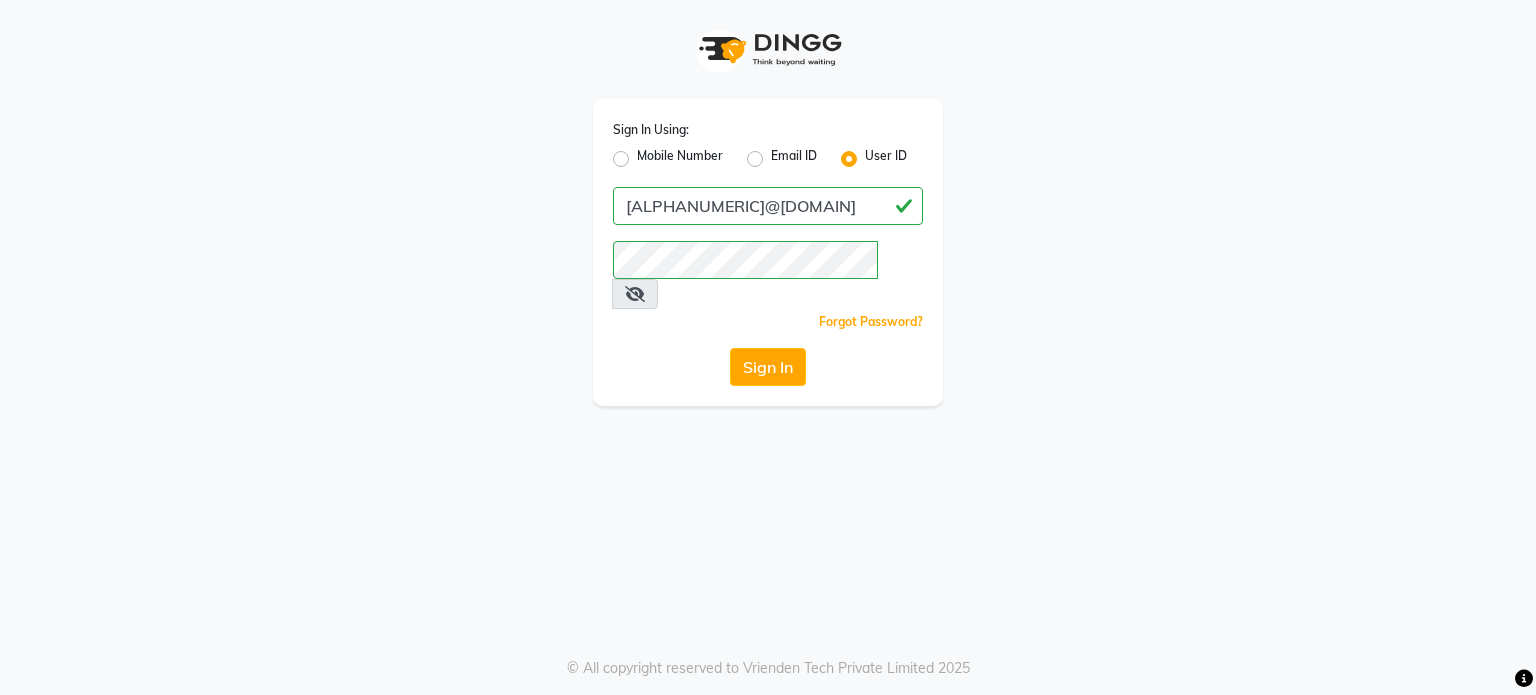 scroll, scrollTop: 0, scrollLeft: 0, axis: both 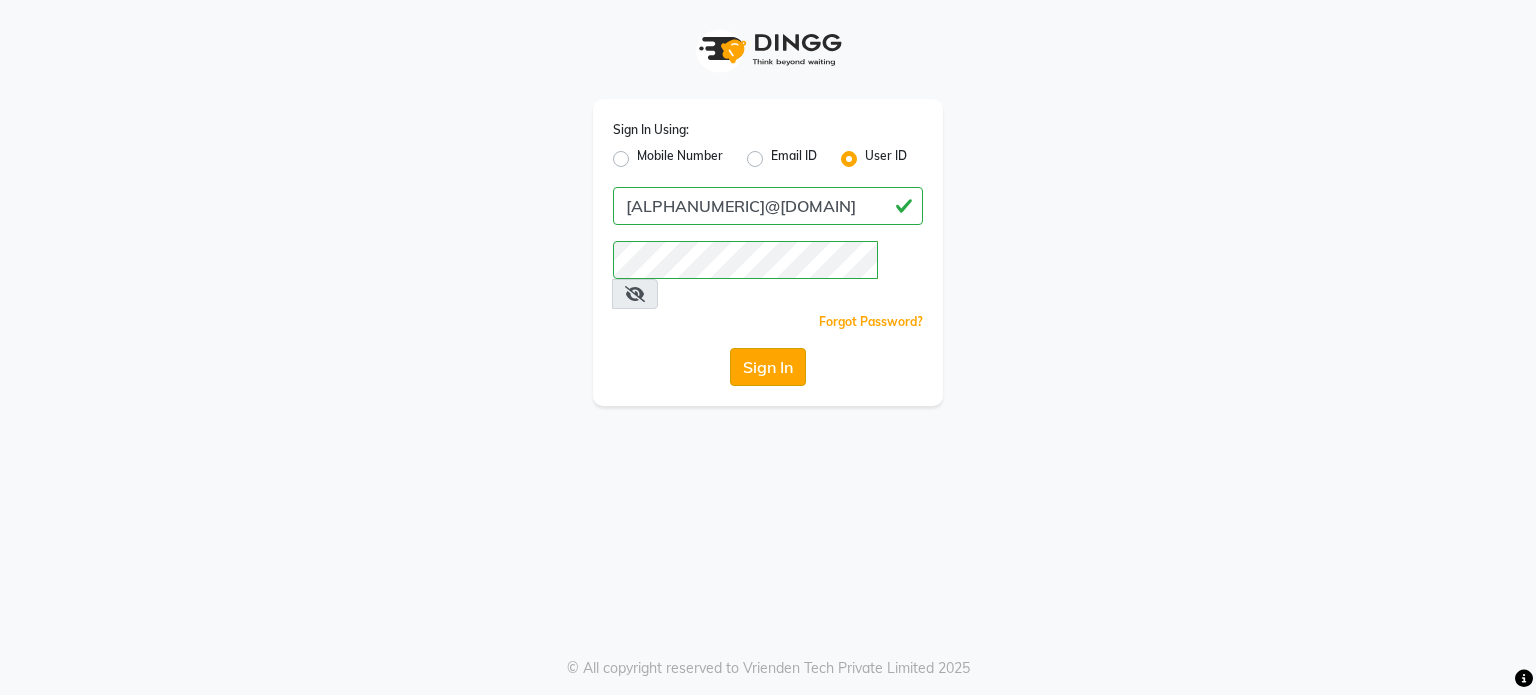 click on "Sign In" 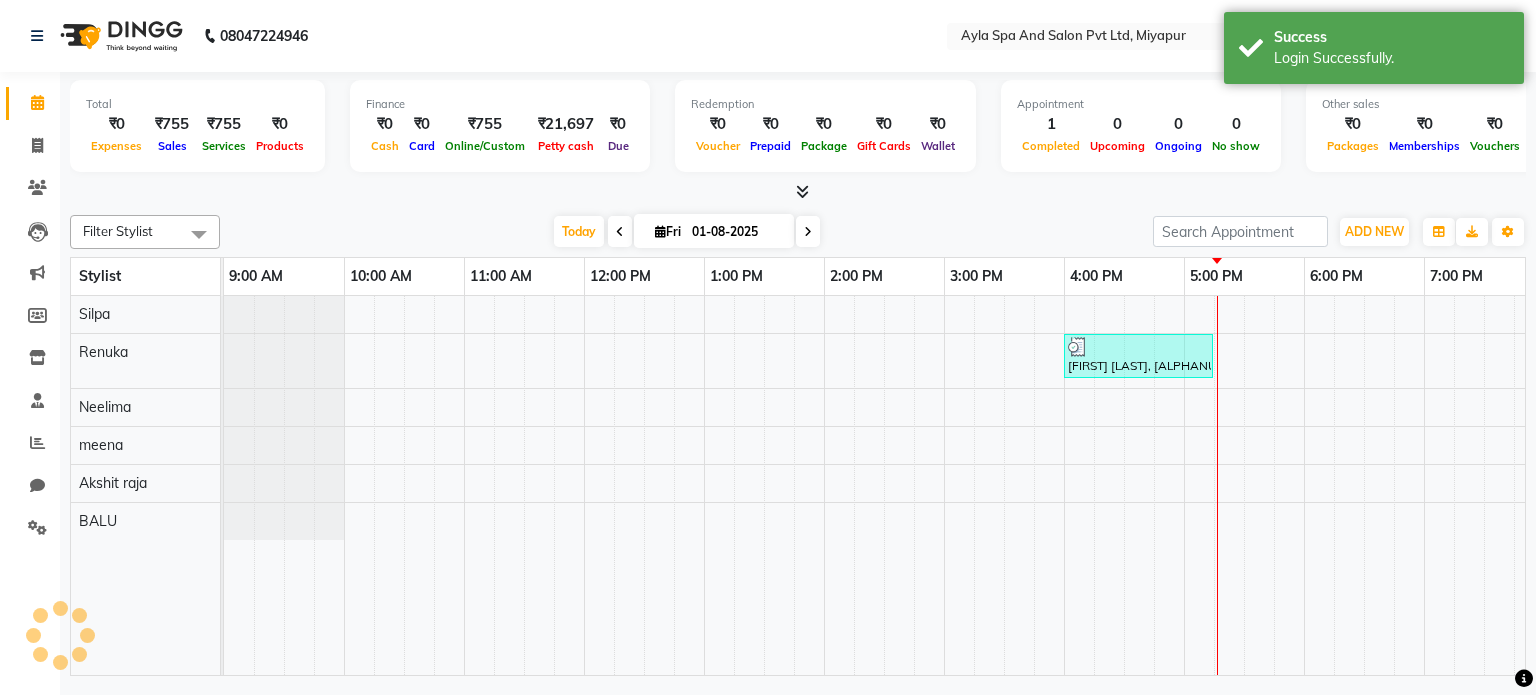 scroll, scrollTop: 0, scrollLeft: 0, axis: both 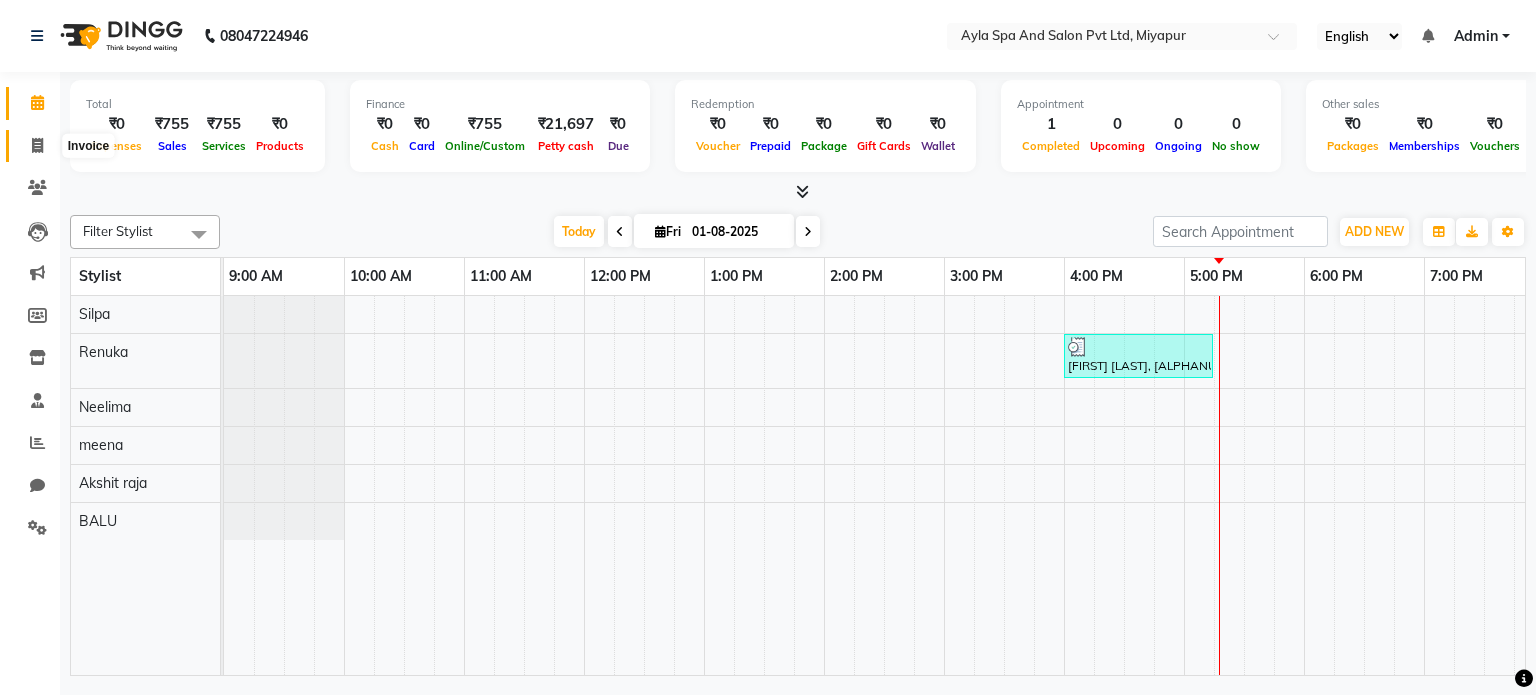 click 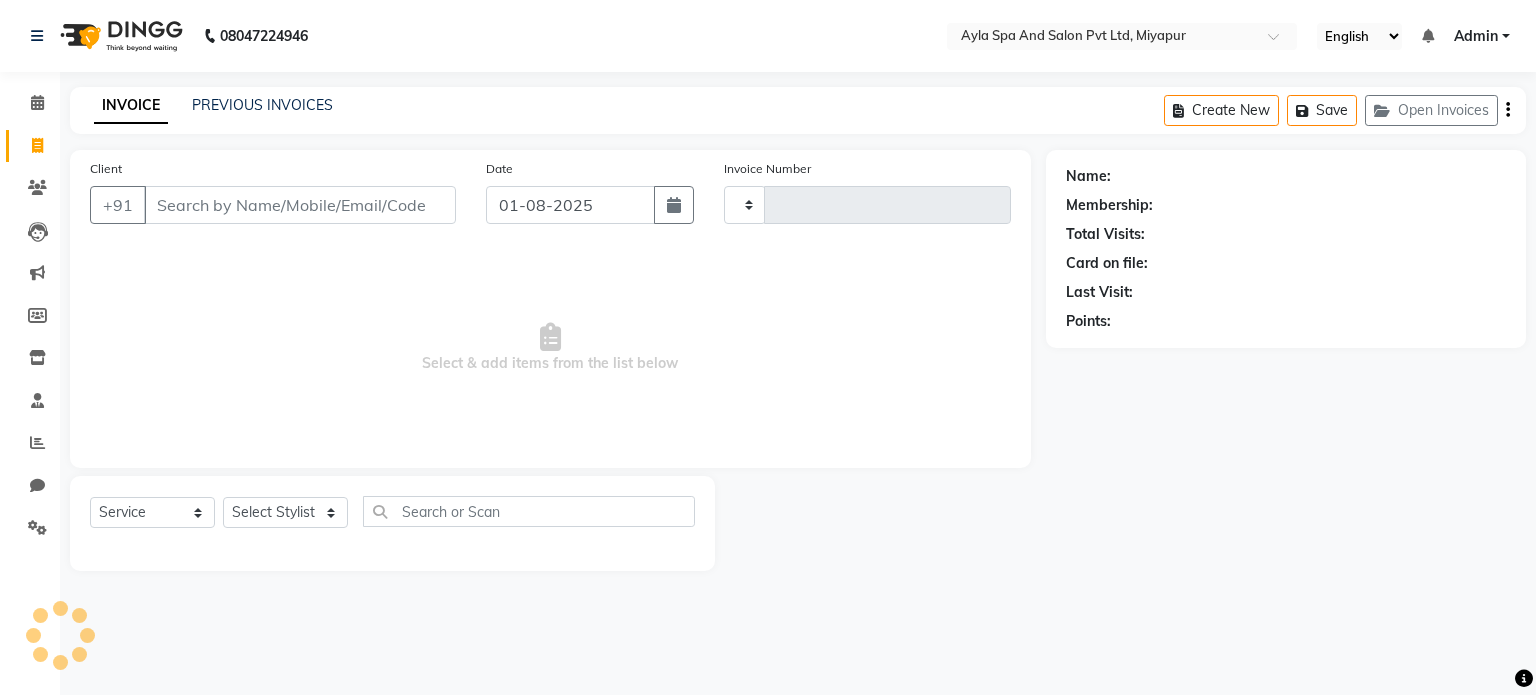 type on "0947" 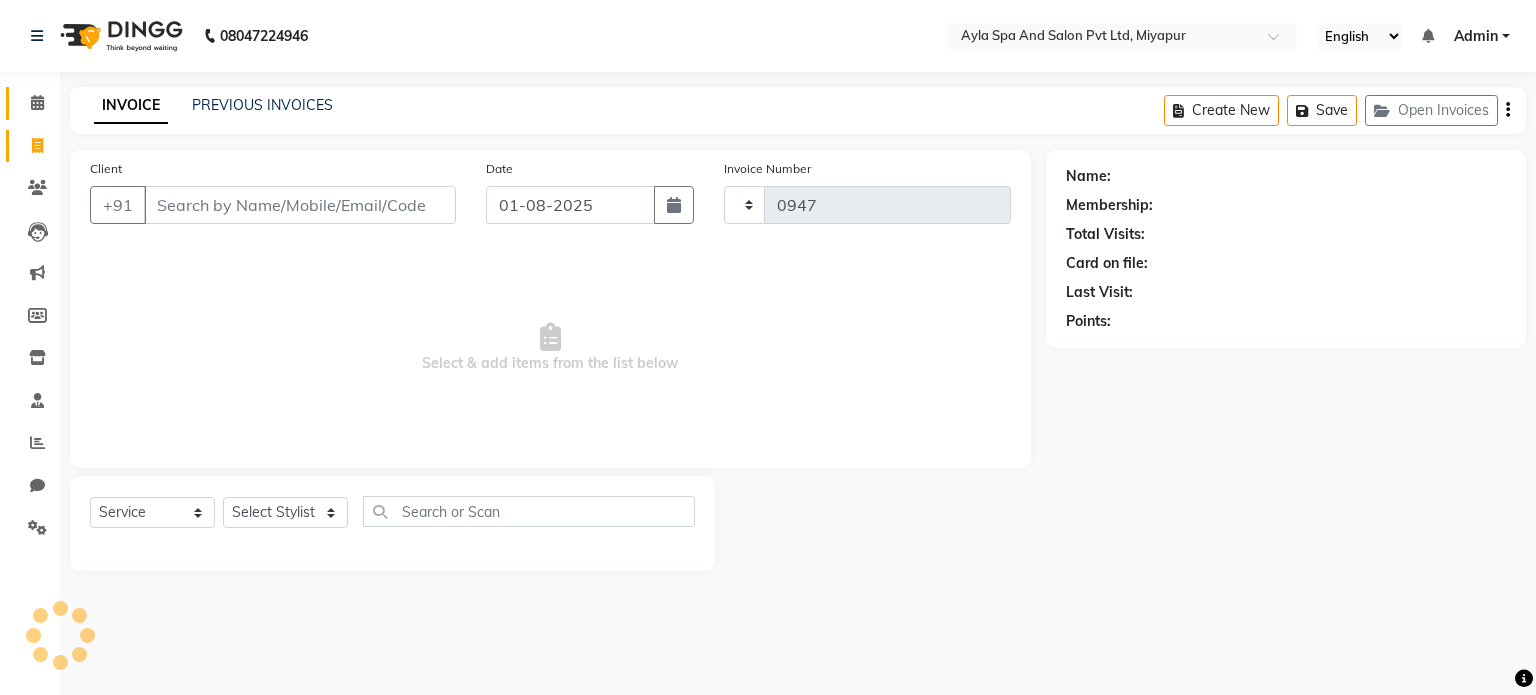 select on "7756" 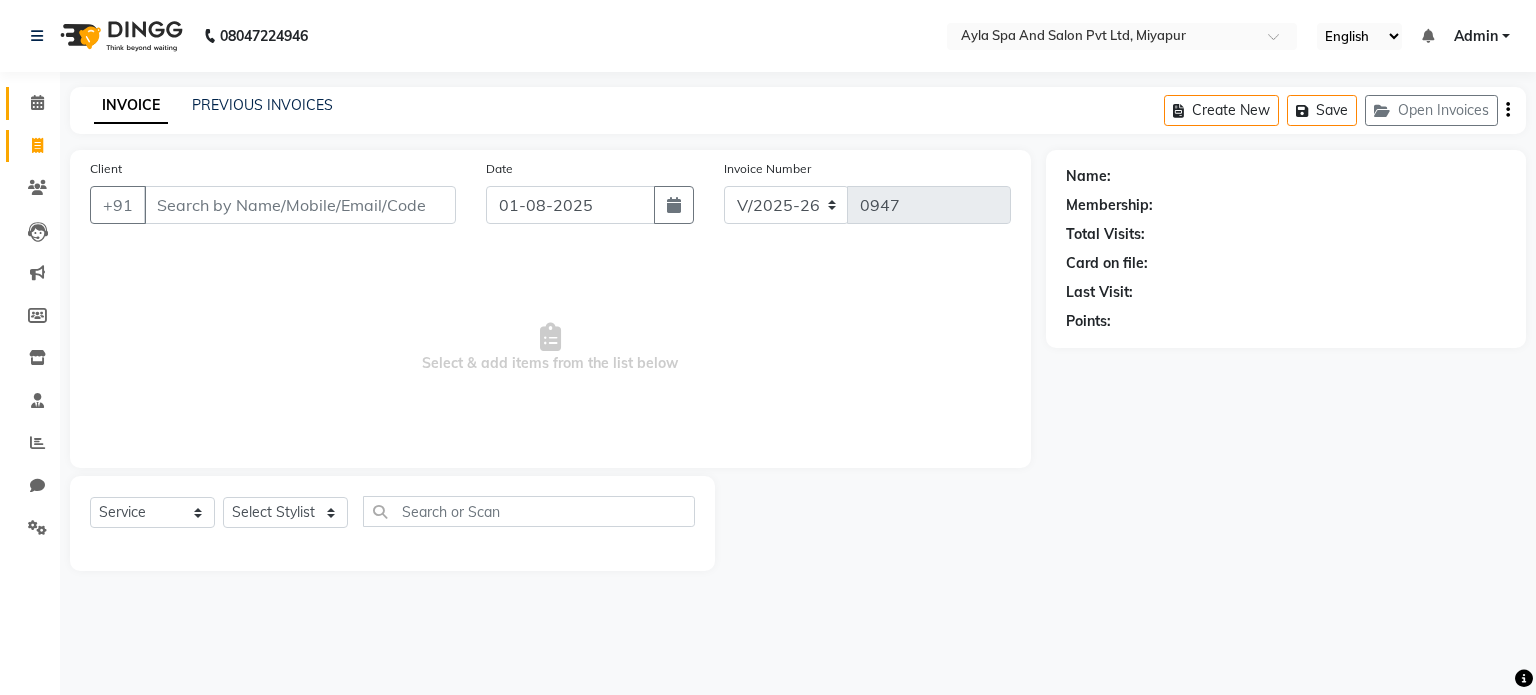 click 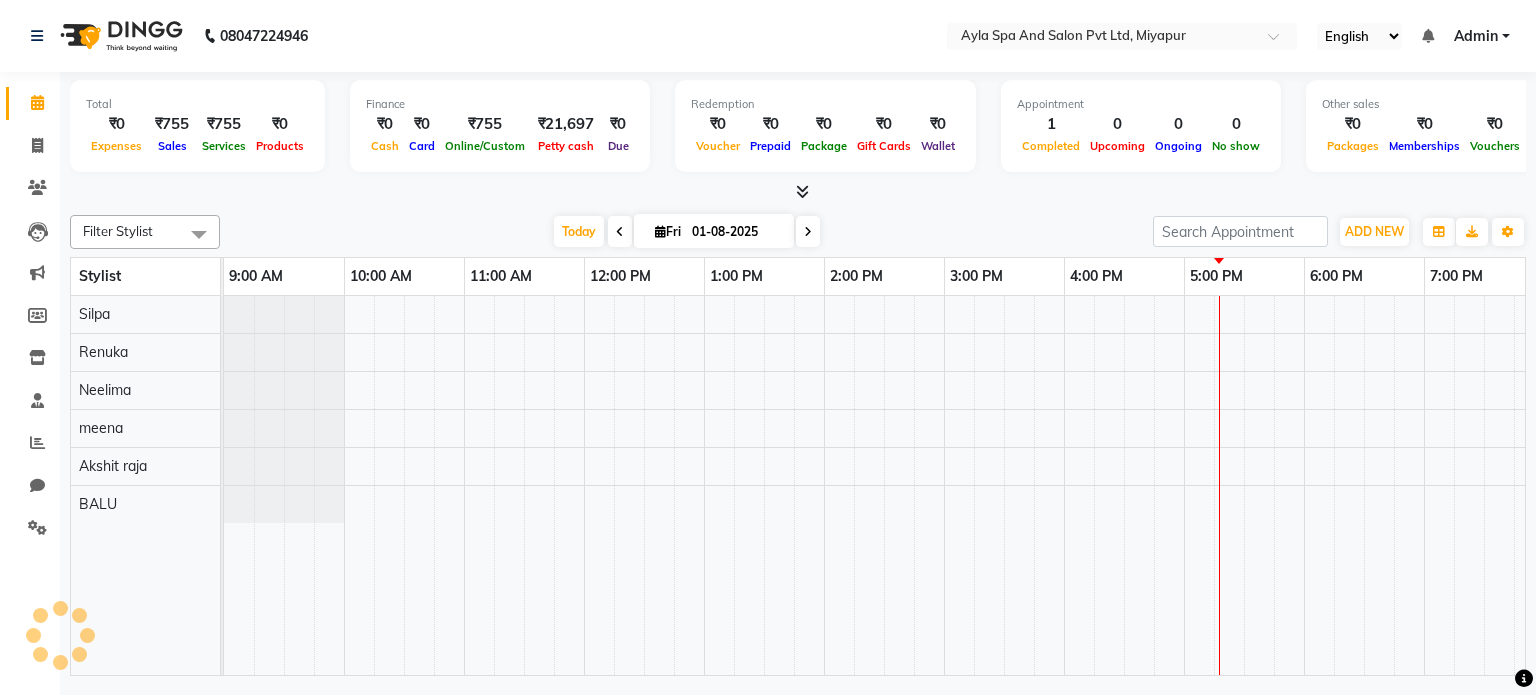 scroll, scrollTop: 0, scrollLeft: 0, axis: both 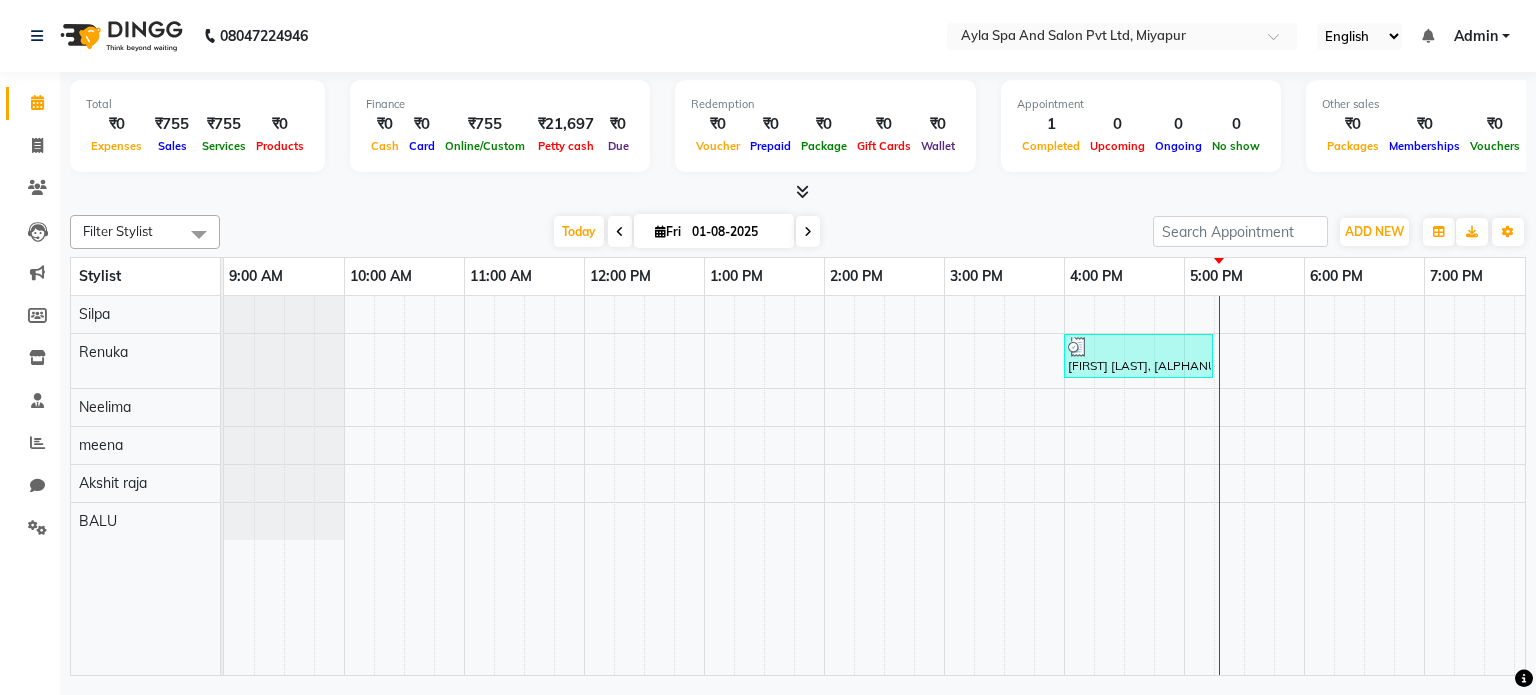 click on "manoj gadhav, TK01, 04:00 PM-05:15 PM, PREMIUM LIPOSOLUBLE Roll - On Wax (Rica / O3+ / Biosoft) Half - Legs,PREMIUM PEEL OFF WAX Underarms,THREADING Eyebrows,THREADING Forehead" at bounding box center [1138, 356] 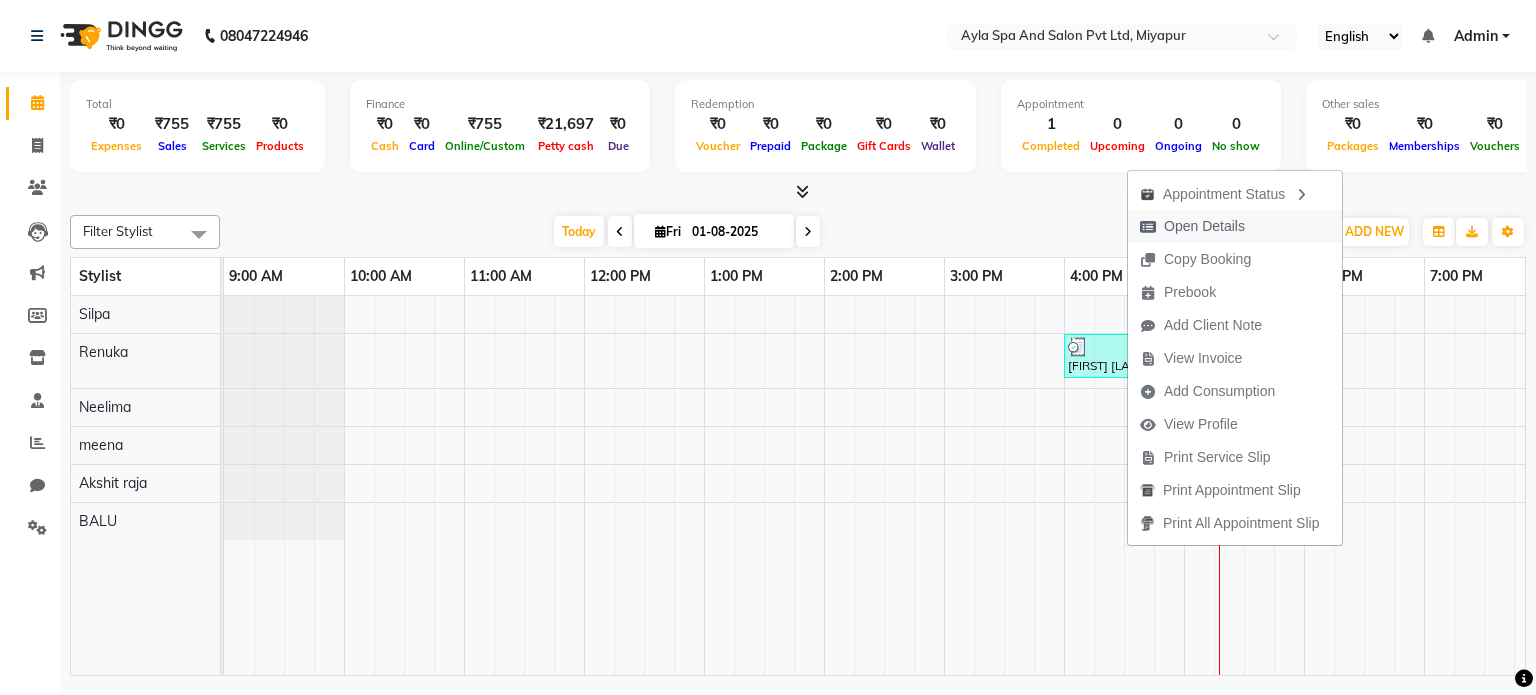 click on "Open Details" at bounding box center (1204, 226) 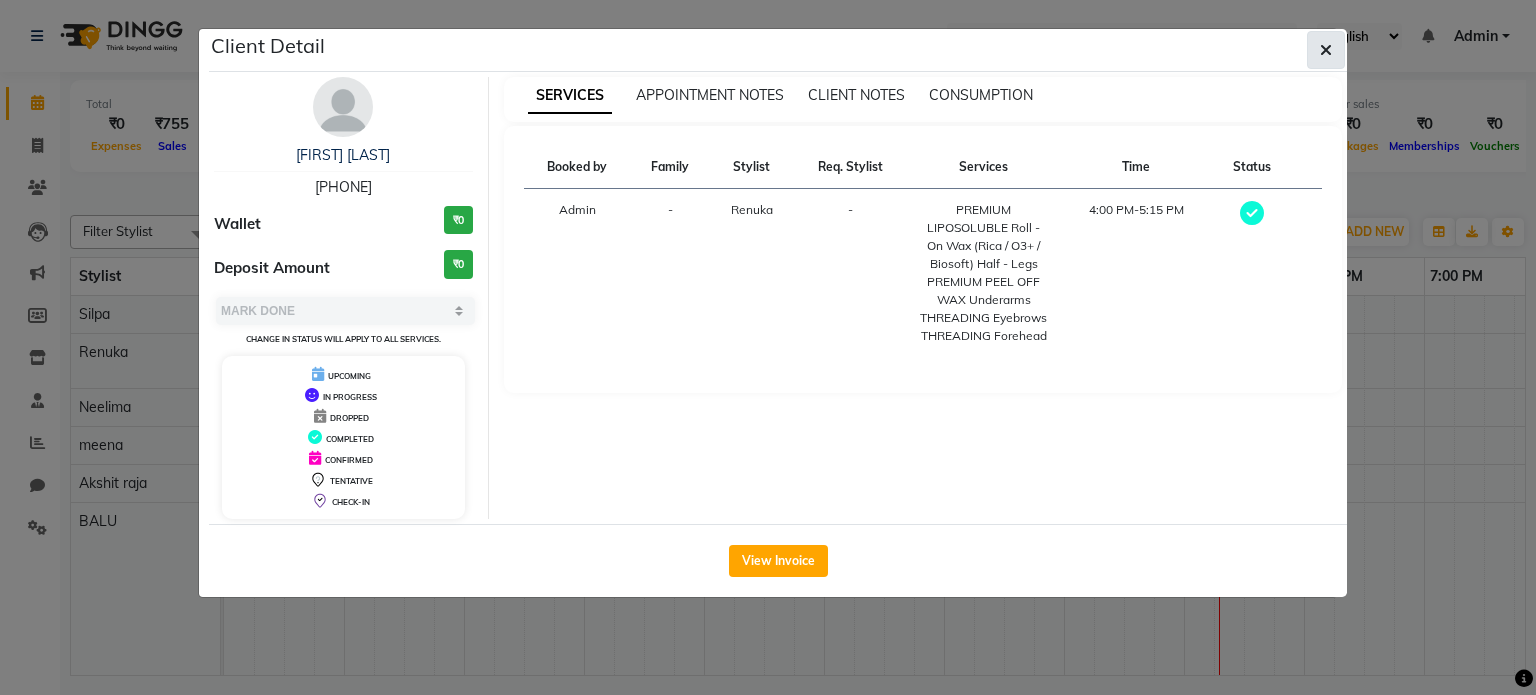 click 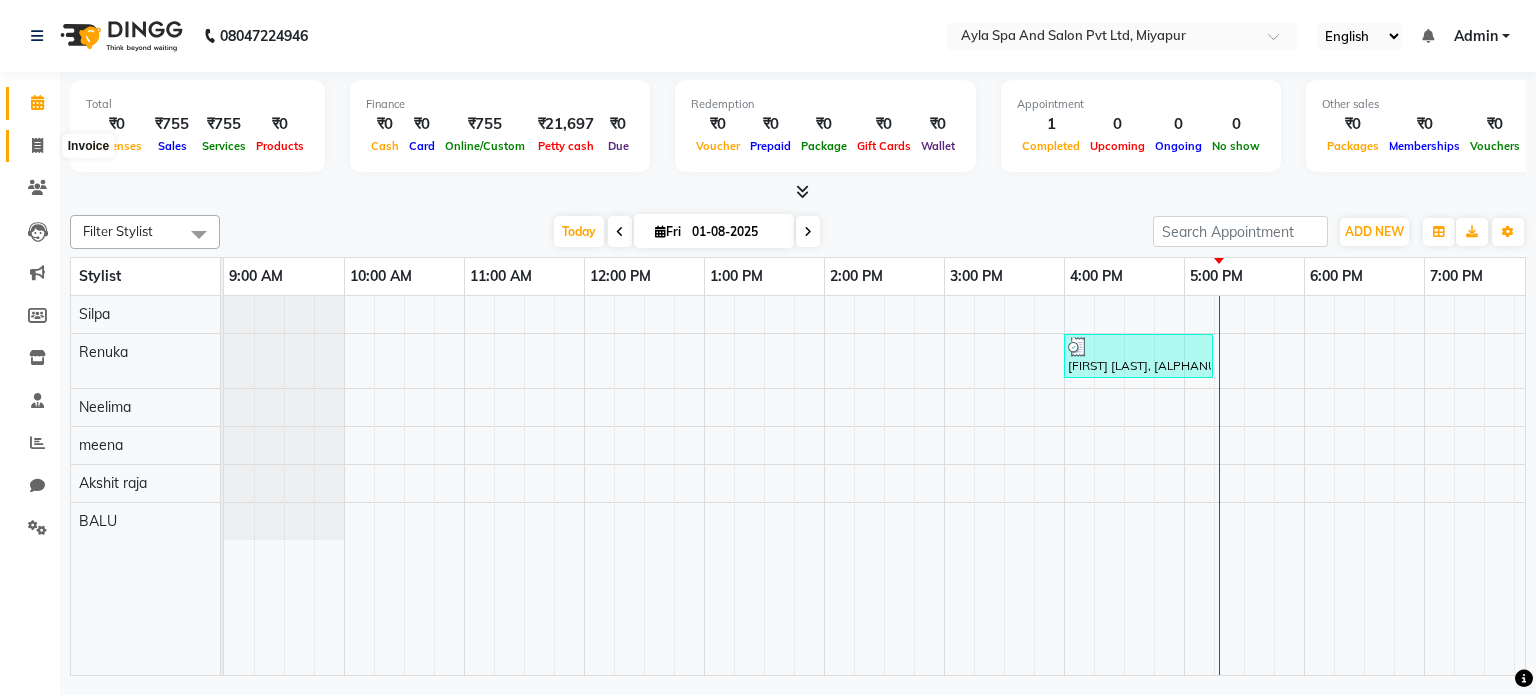 click 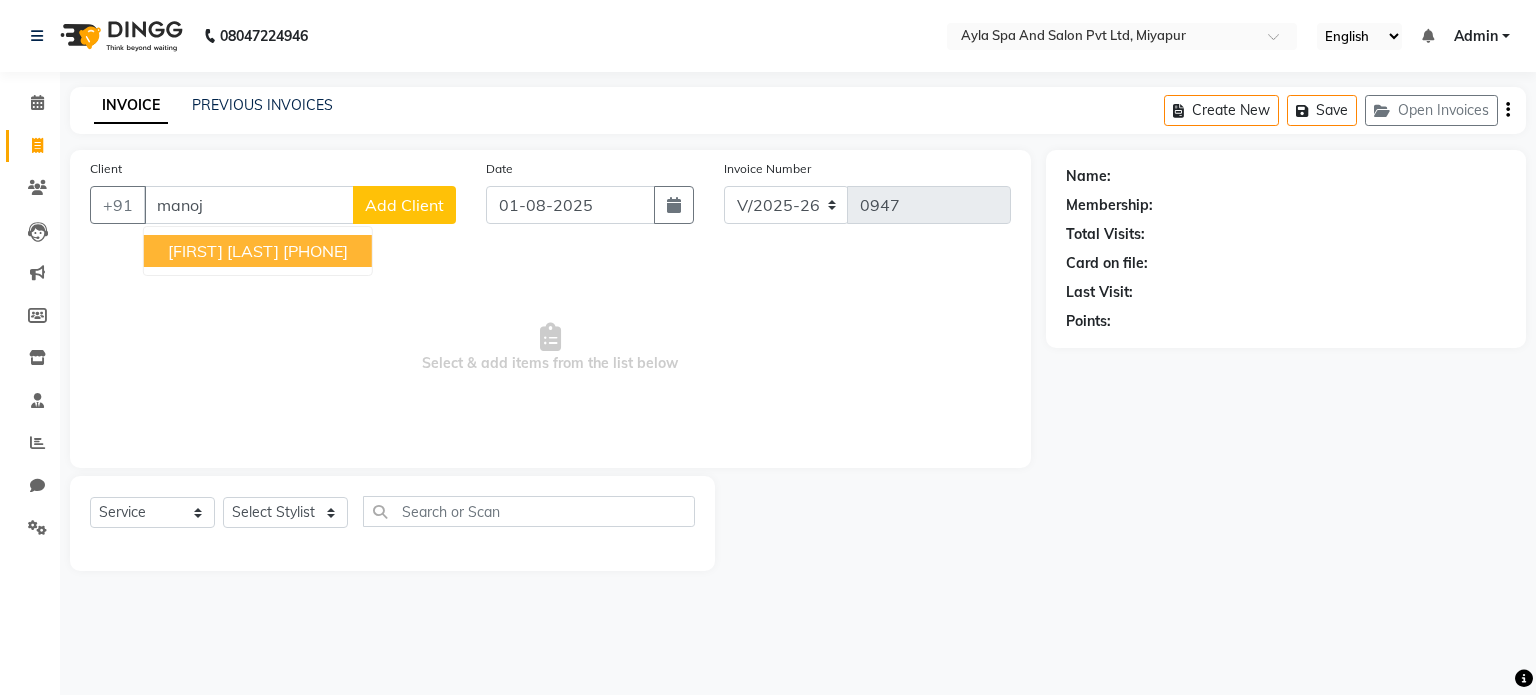 click on "[FIRST] [LAST]" at bounding box center (223, 251) 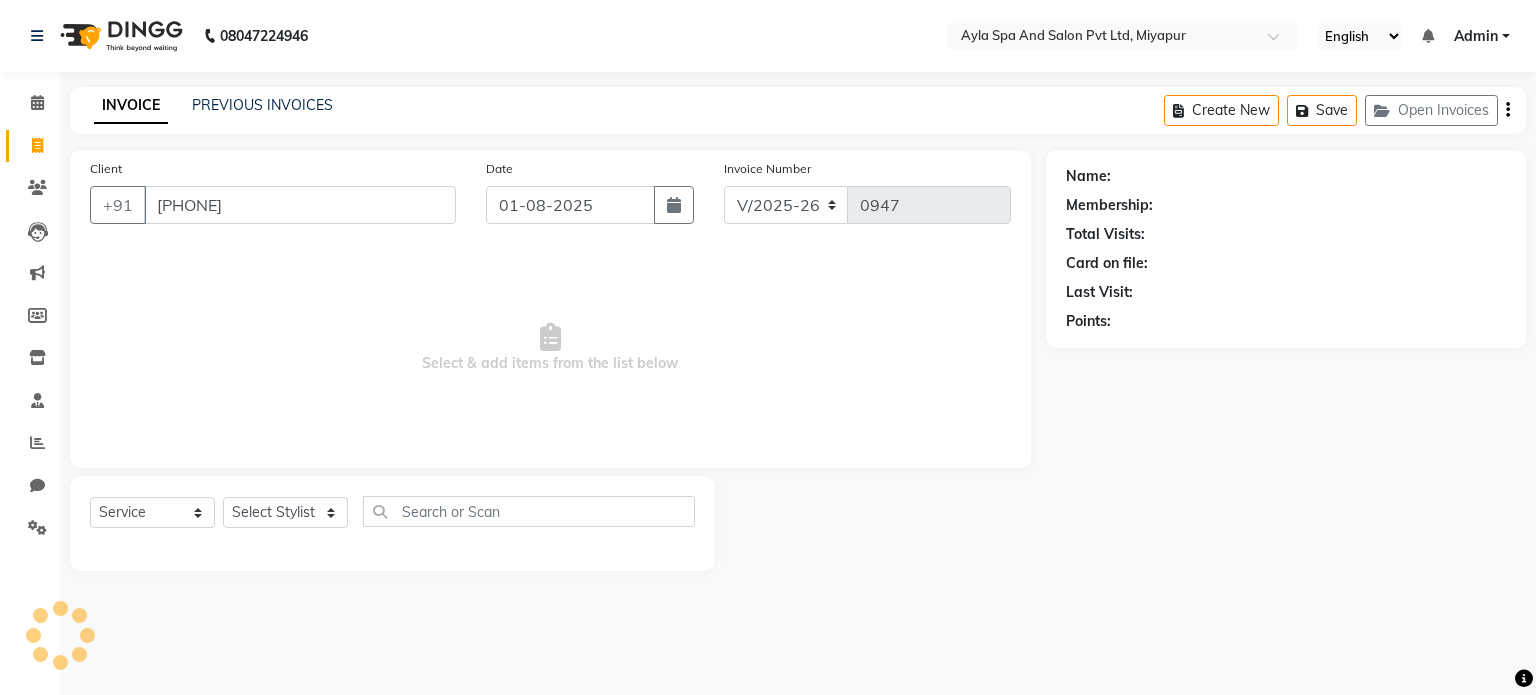 type on "[PHONE]" 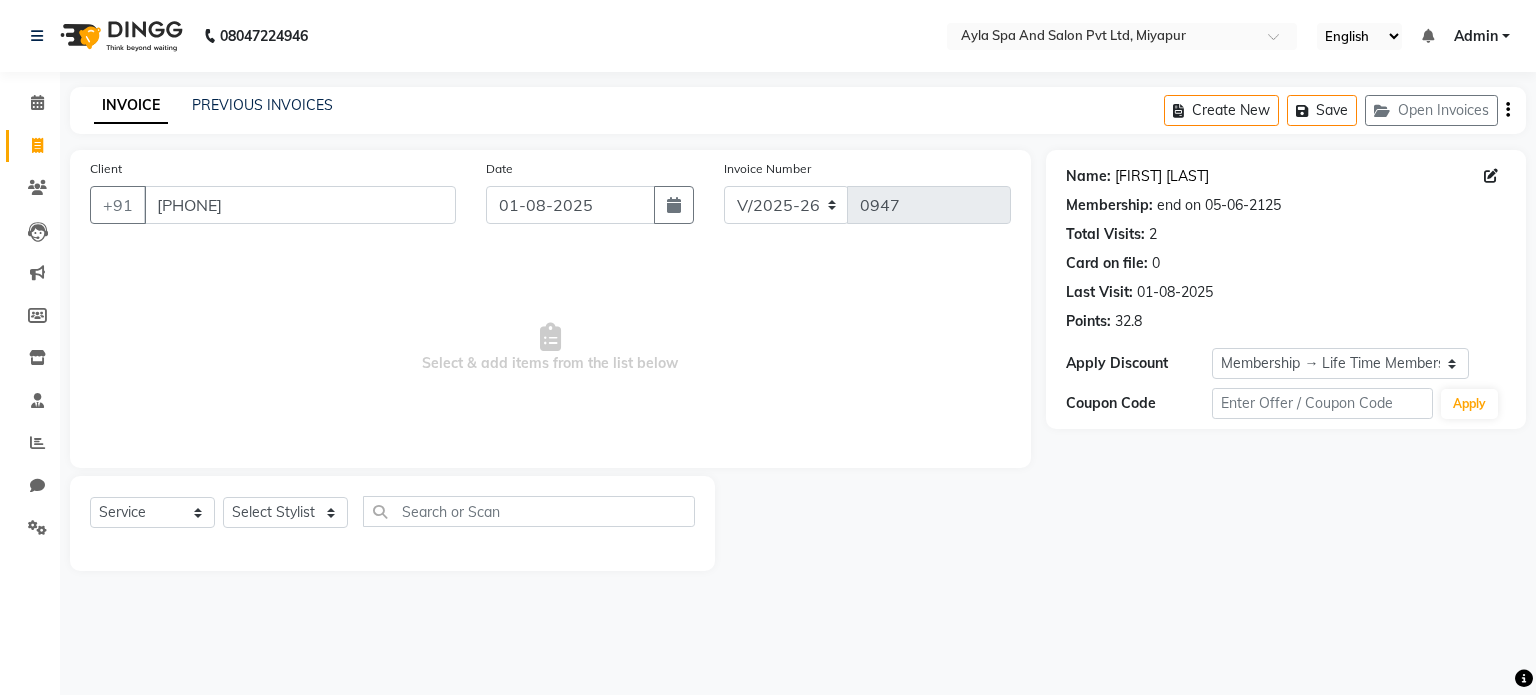 click on "Manoj Gadhav" 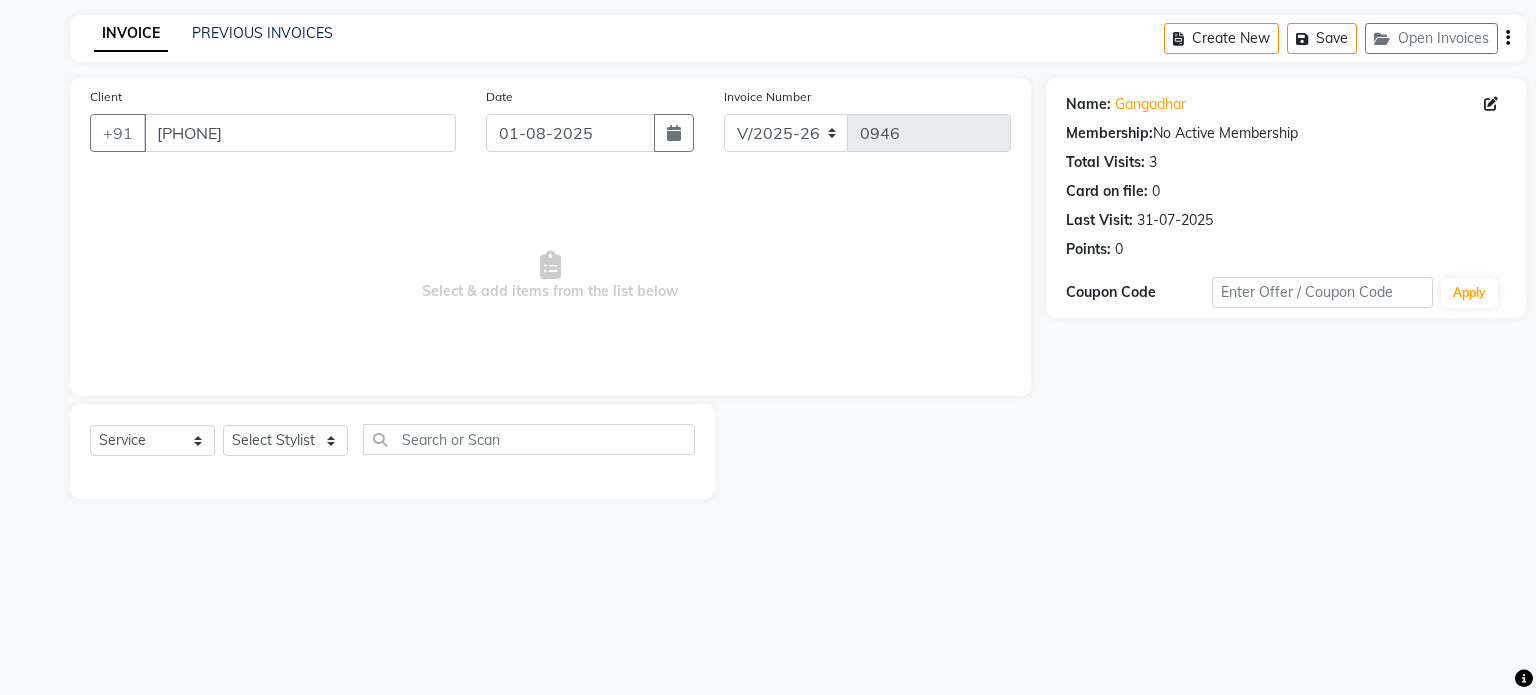 select on "7756" 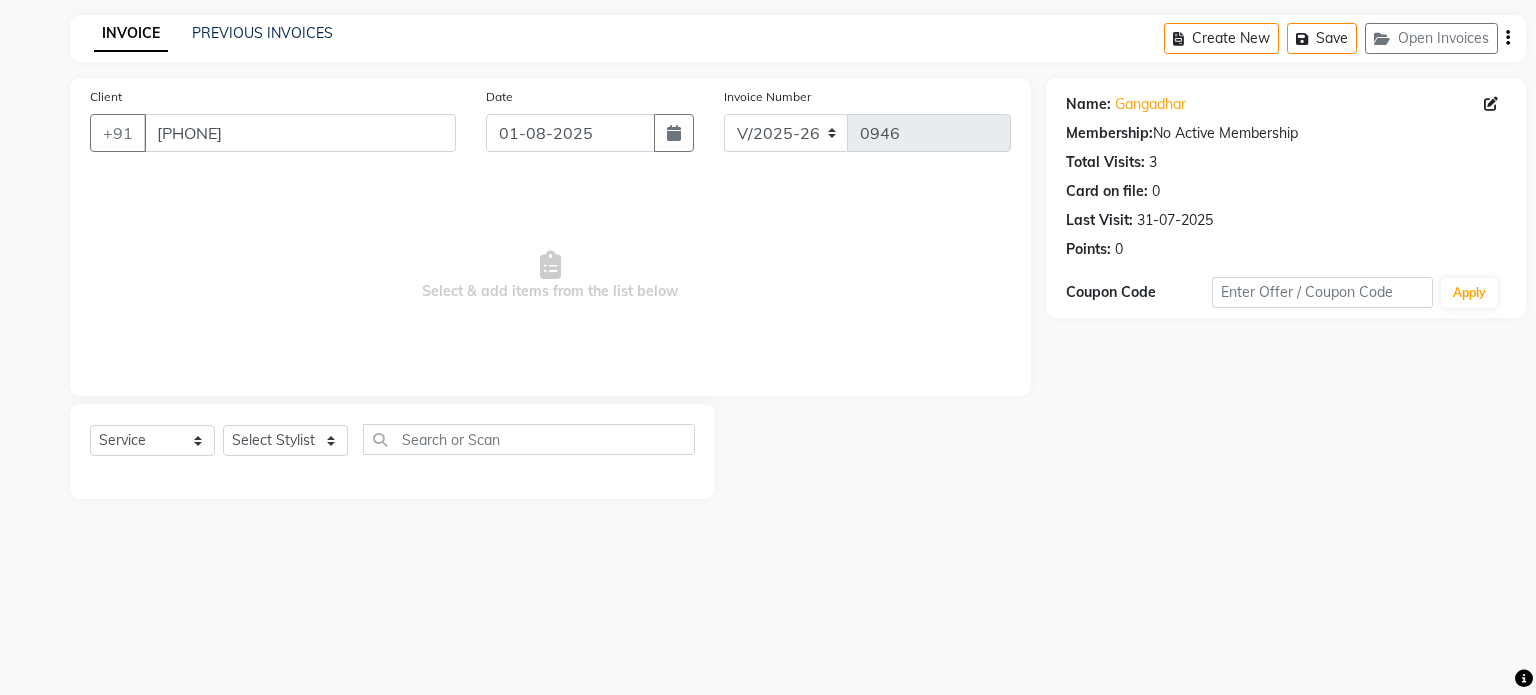 click on "Select & add items from the list below" at bounding box center (550, 276) 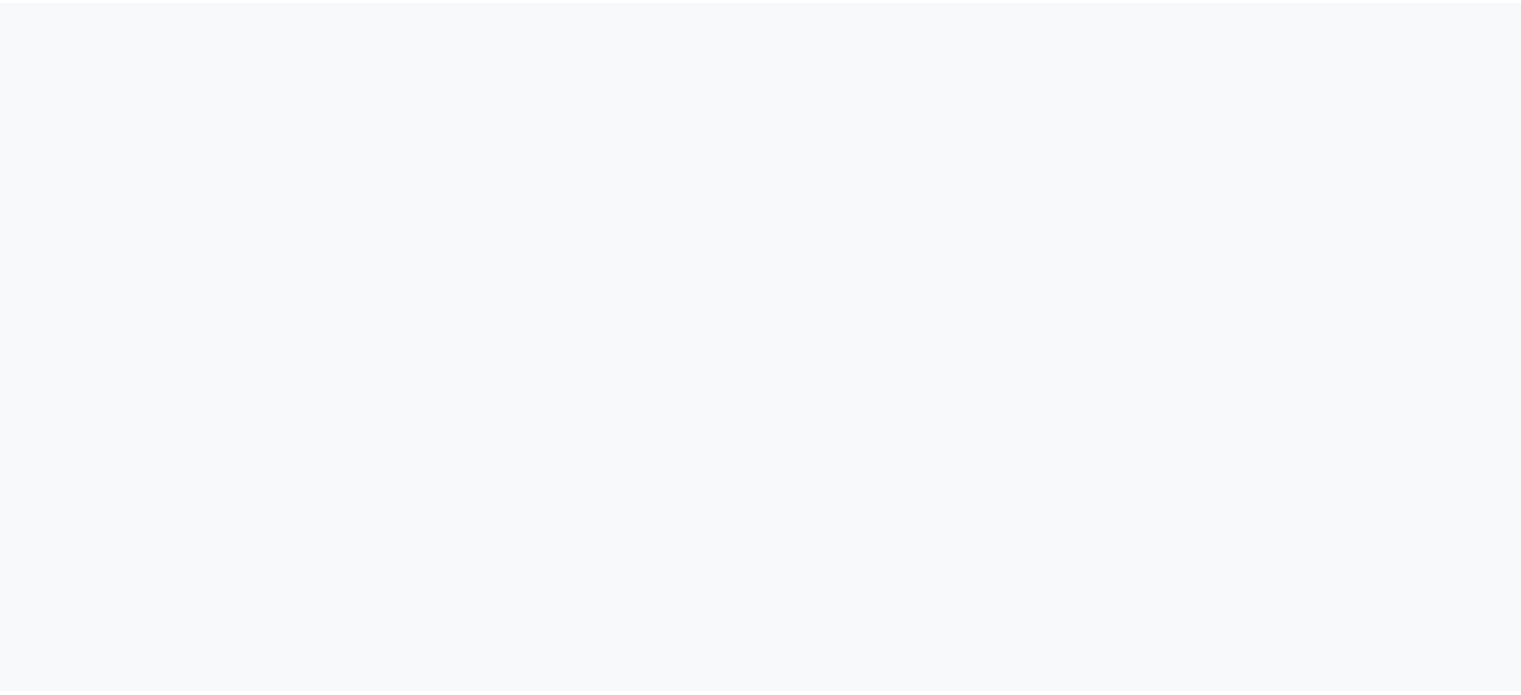 scroll, scrollTop: 0, scrollLeft: 0, axis: both 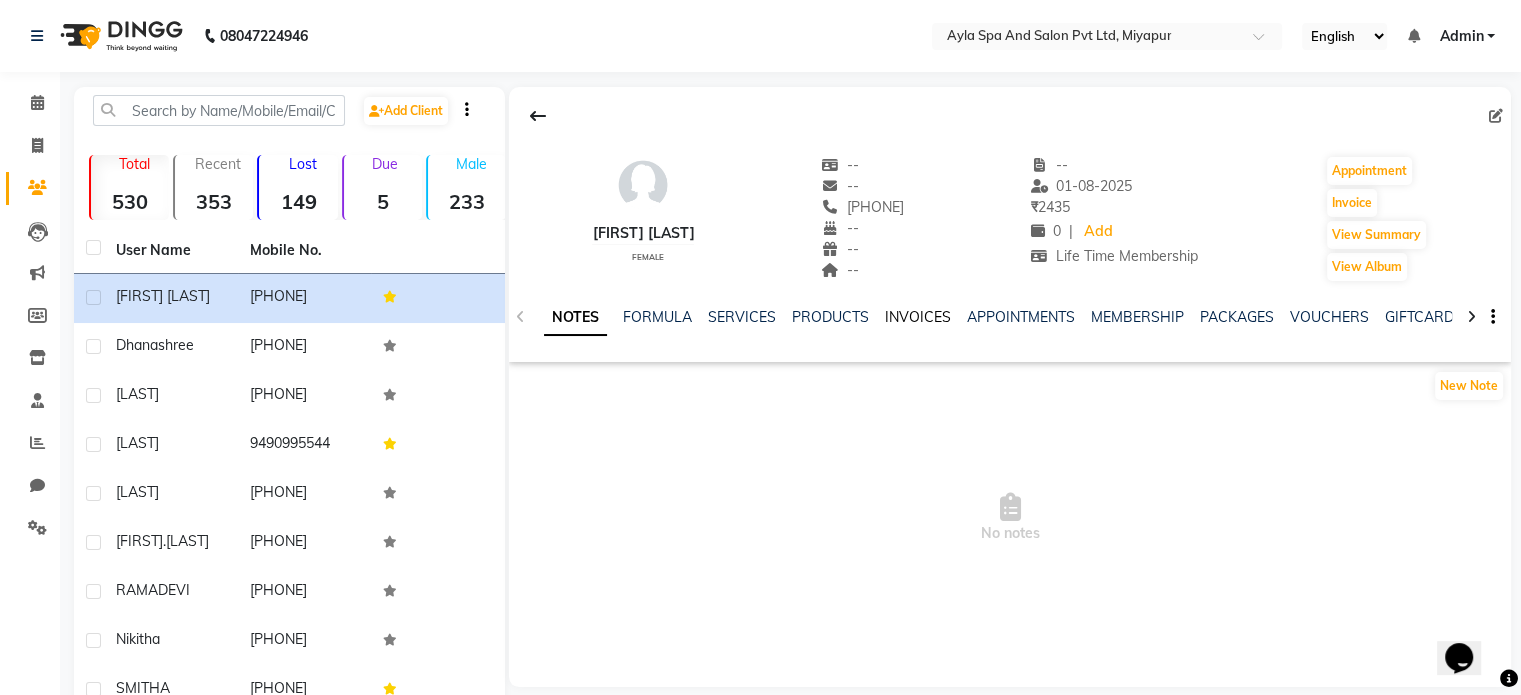 click on "INVOICES" 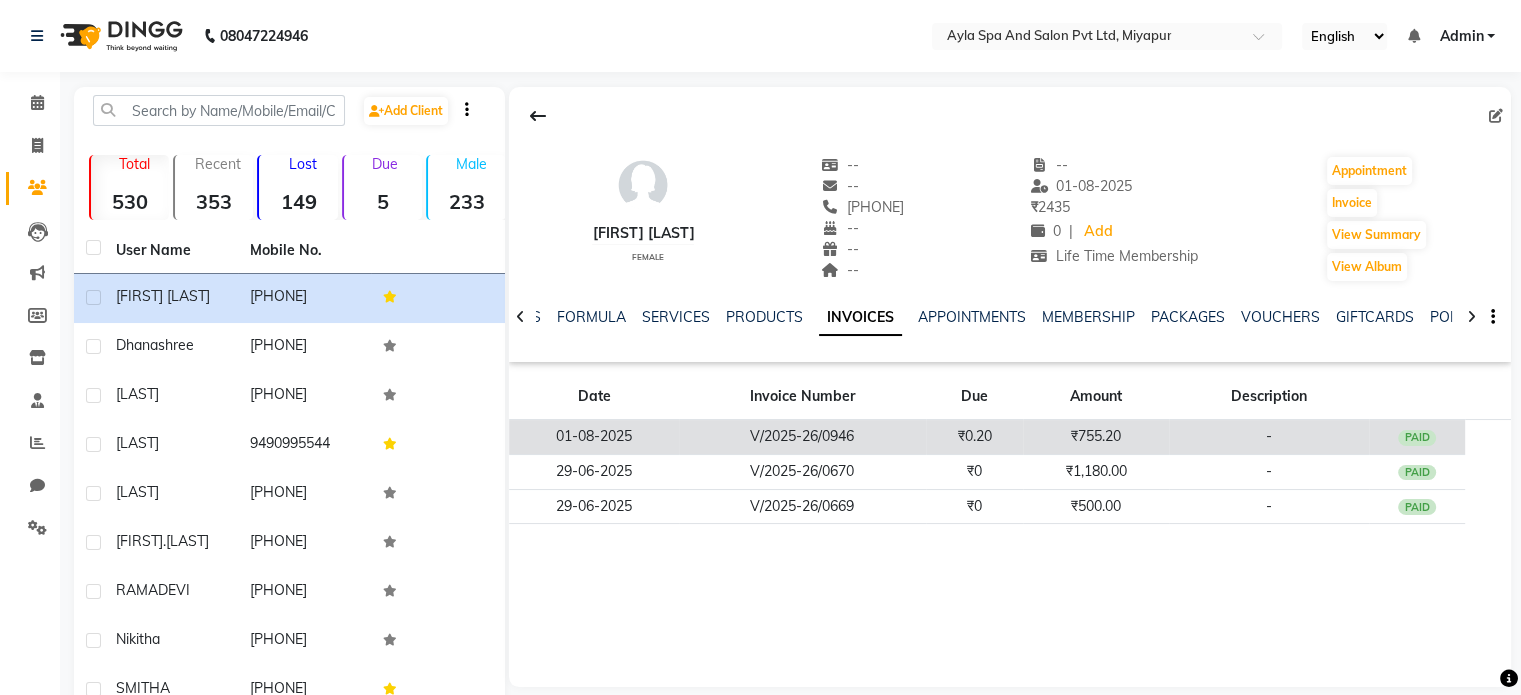 click on "01-08-2025" 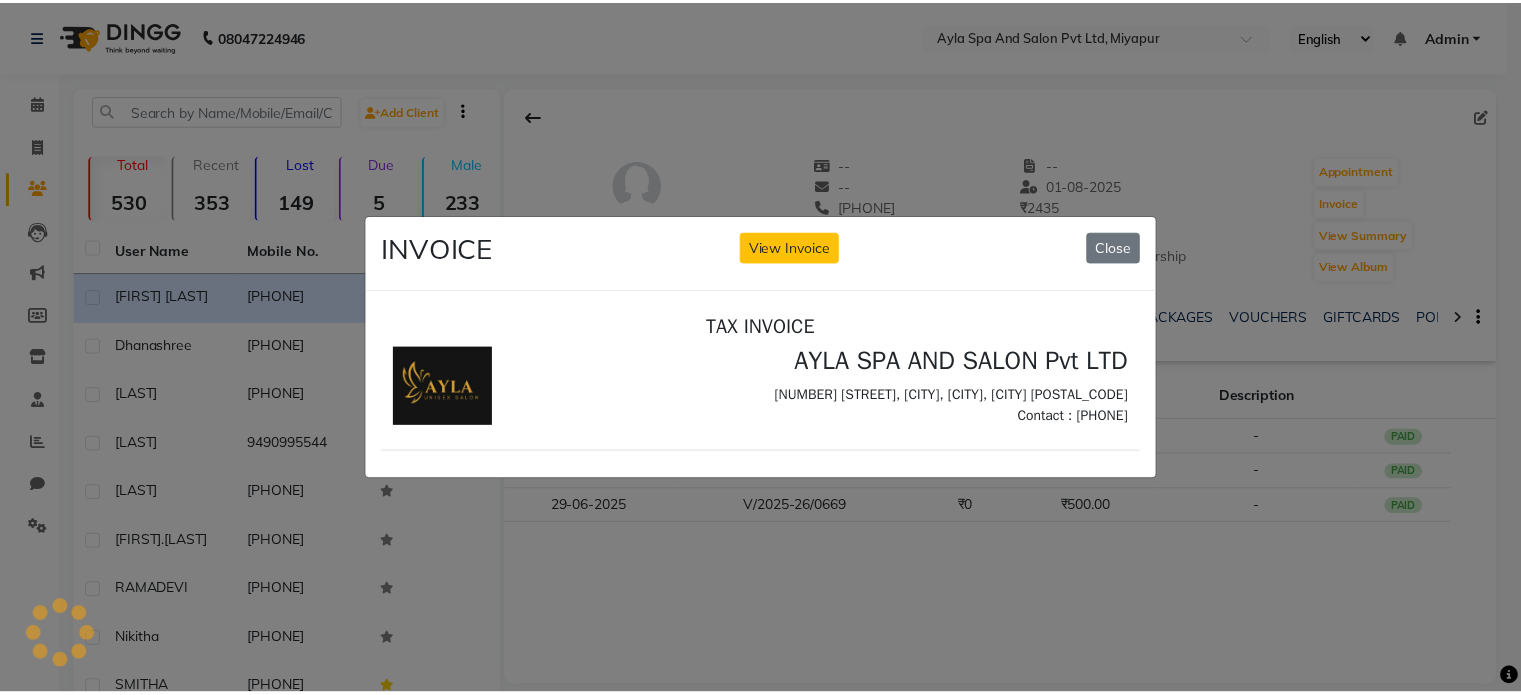 scroll, scrollTop: 0, scrollLeft: 0, axis: both 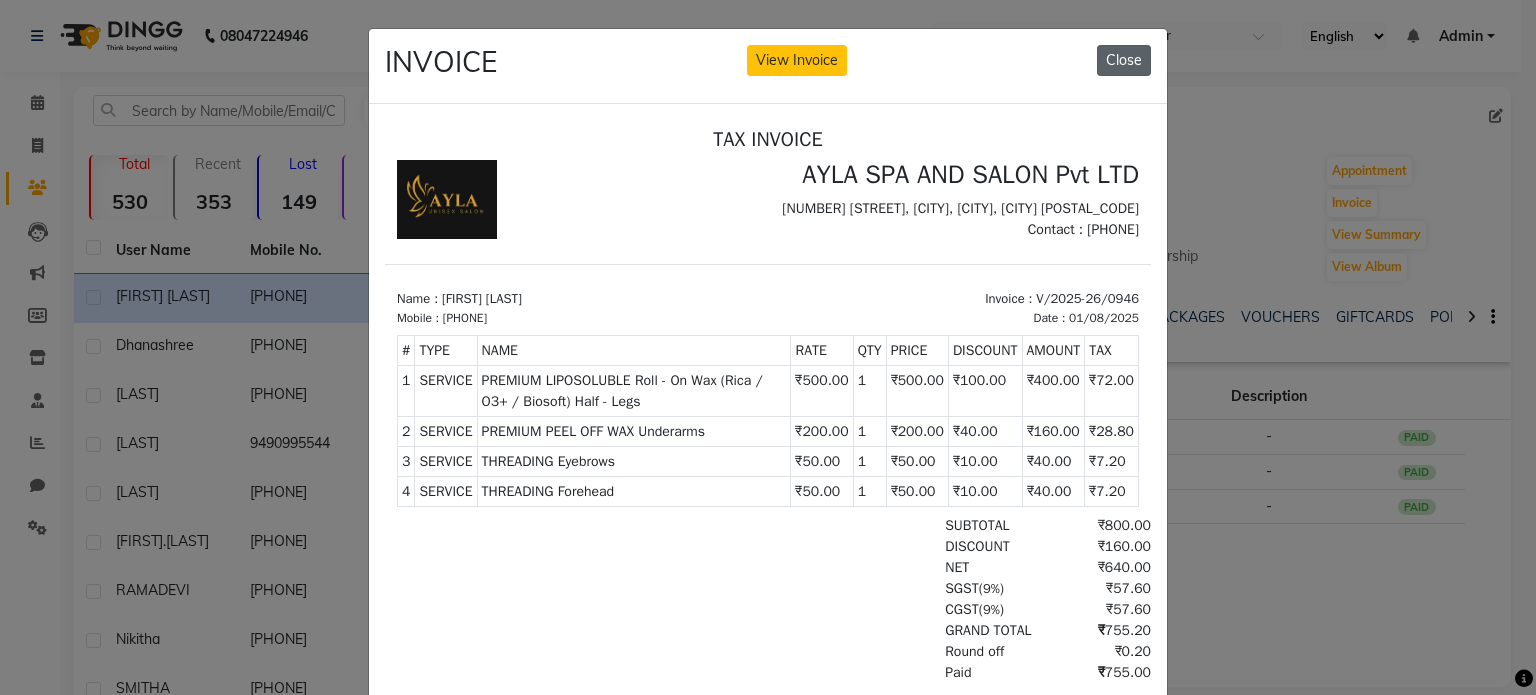click on "Close" 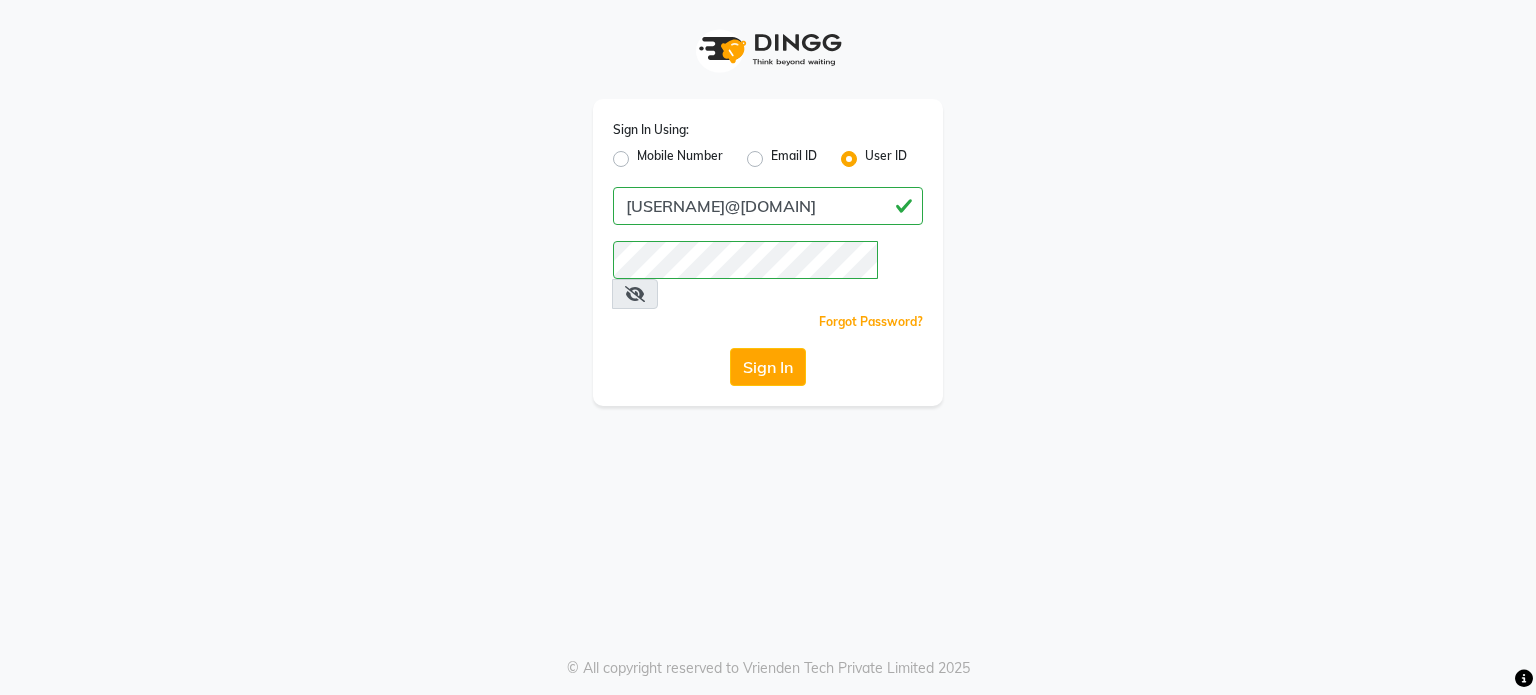 scroll, scrollTop: 0, scrollLeft: 0, axis: both 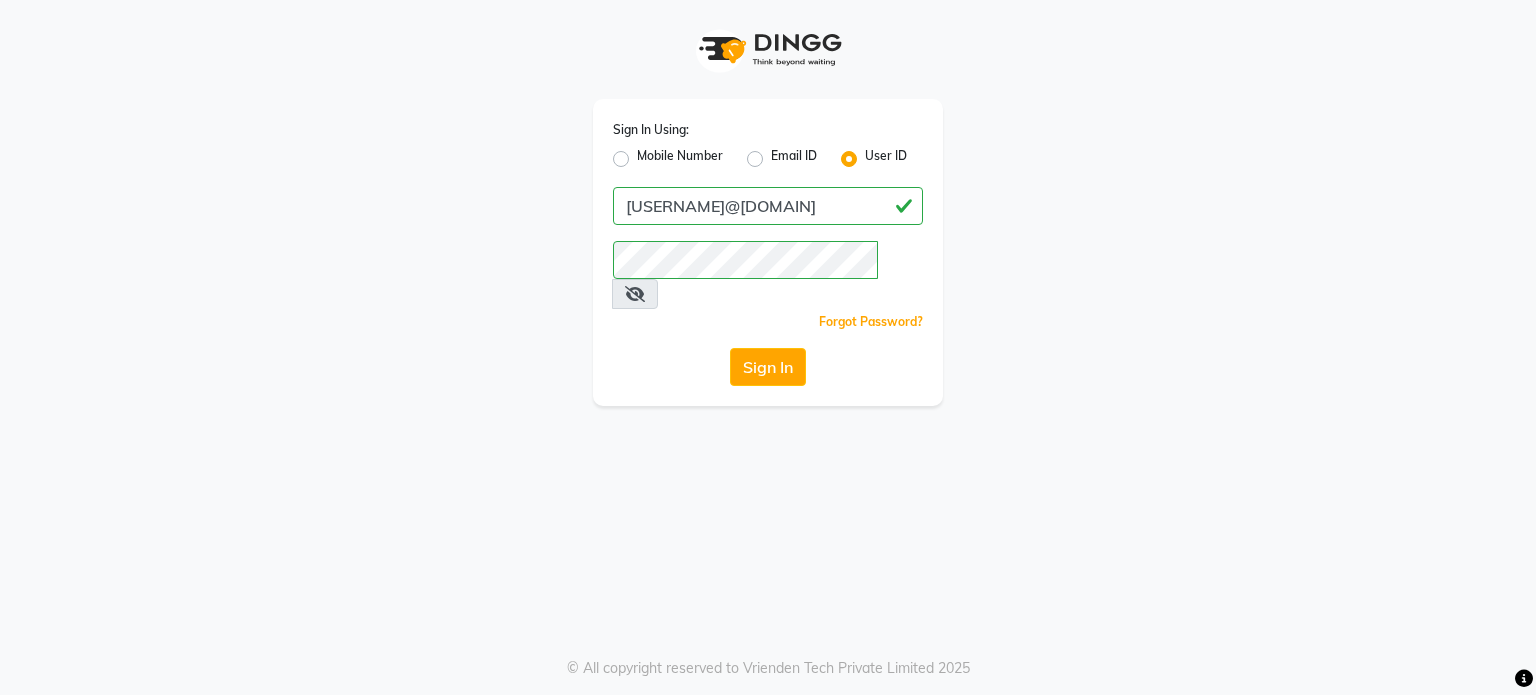 click on "Sign In" 